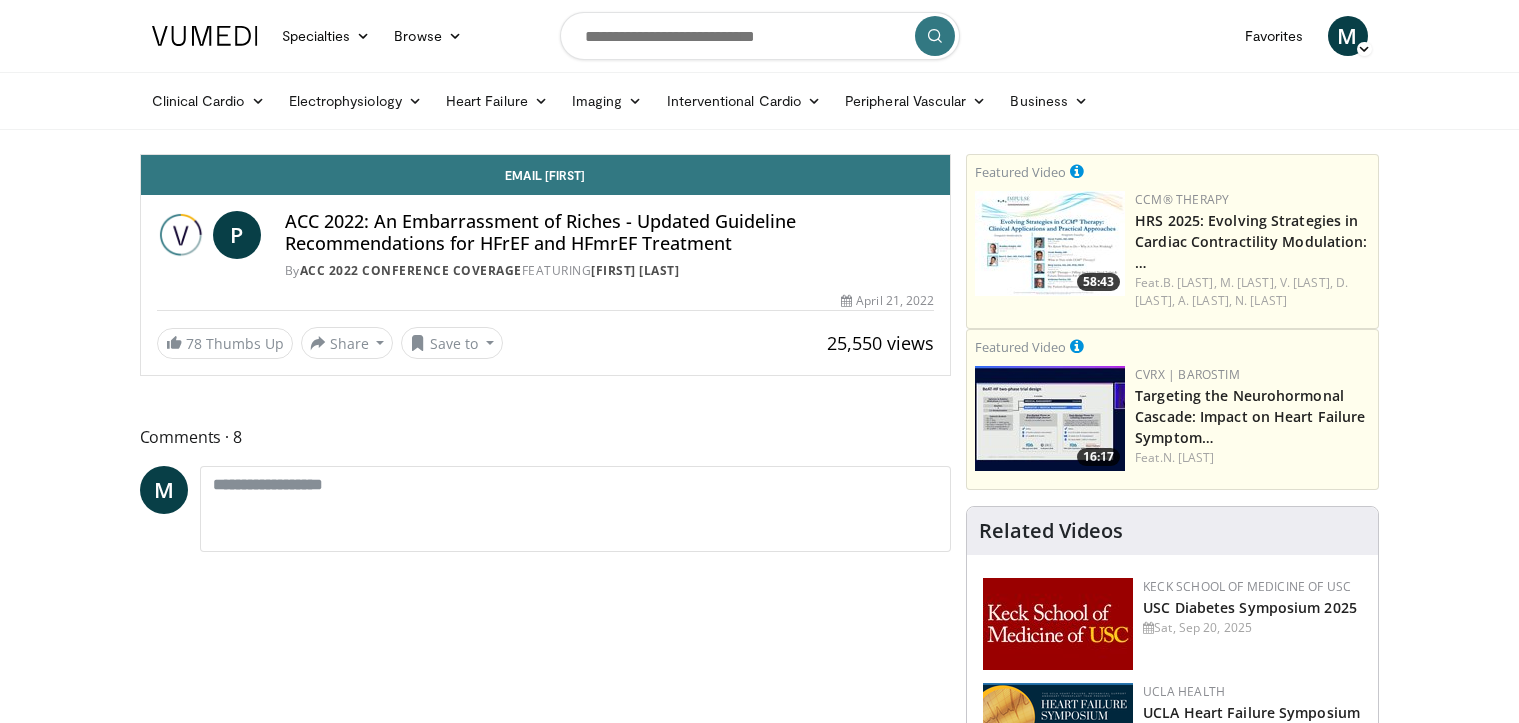 scroll, scrollTop: 0, scrollLeft: 0, axis: both 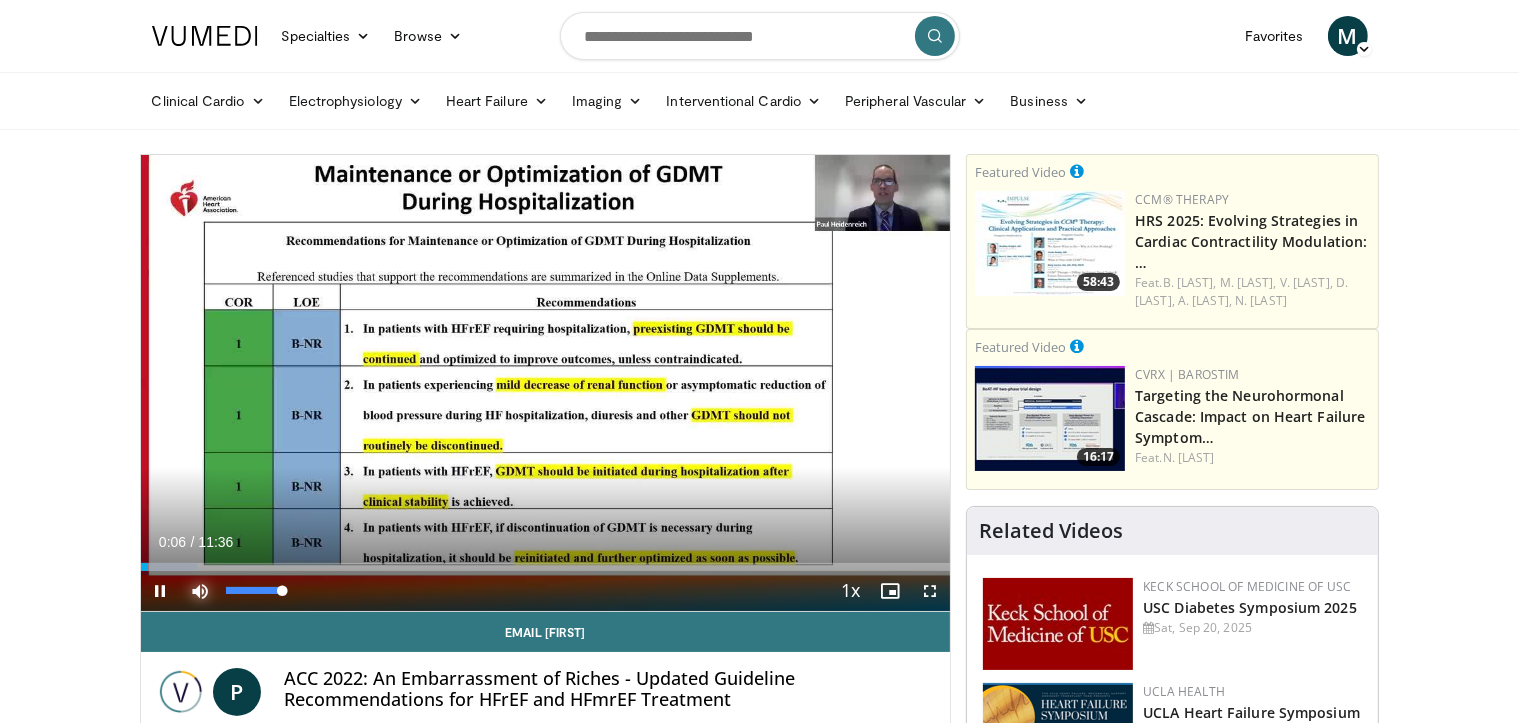 click at bounding box center [201, 591] 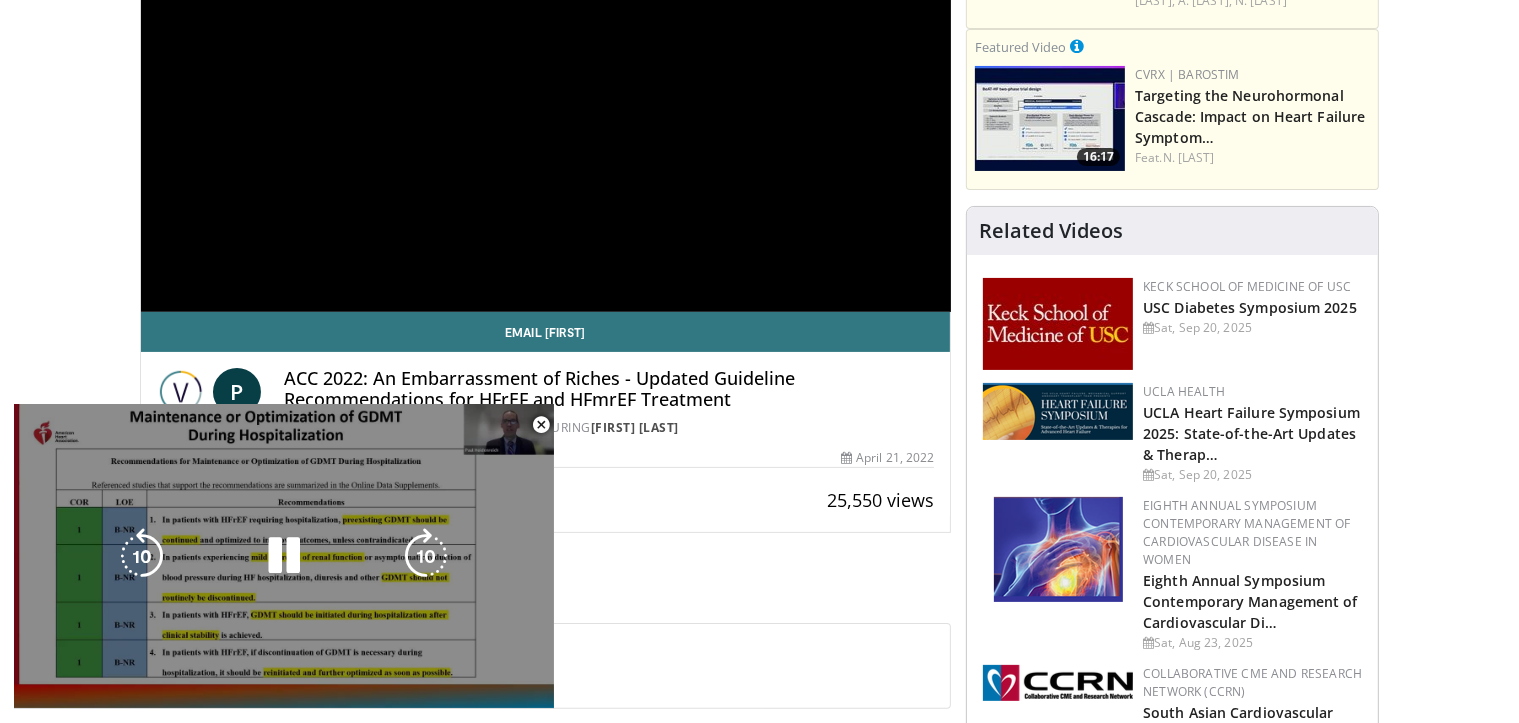 scroll, scrollTop: 0, scrollLeft: 0, axis: both 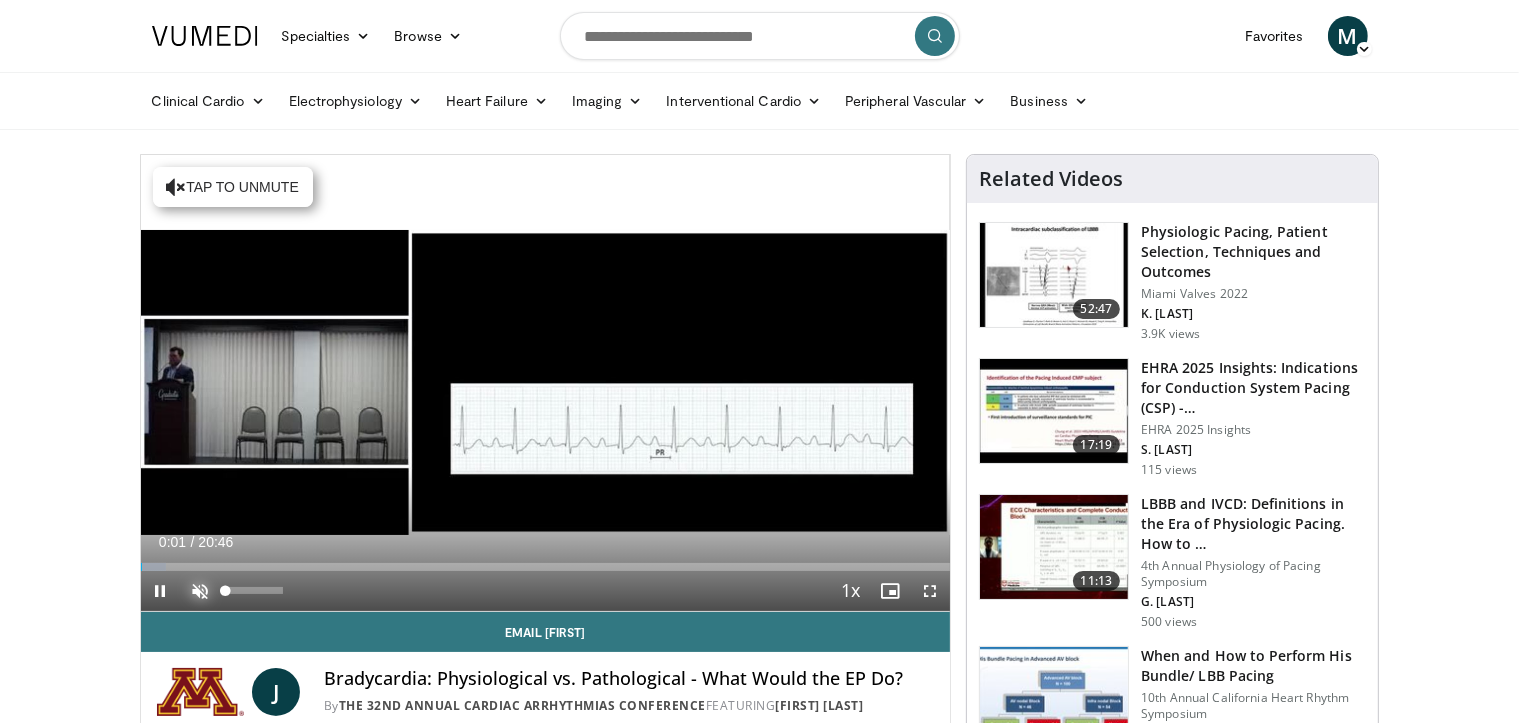 click at bounding box center [201, 591] 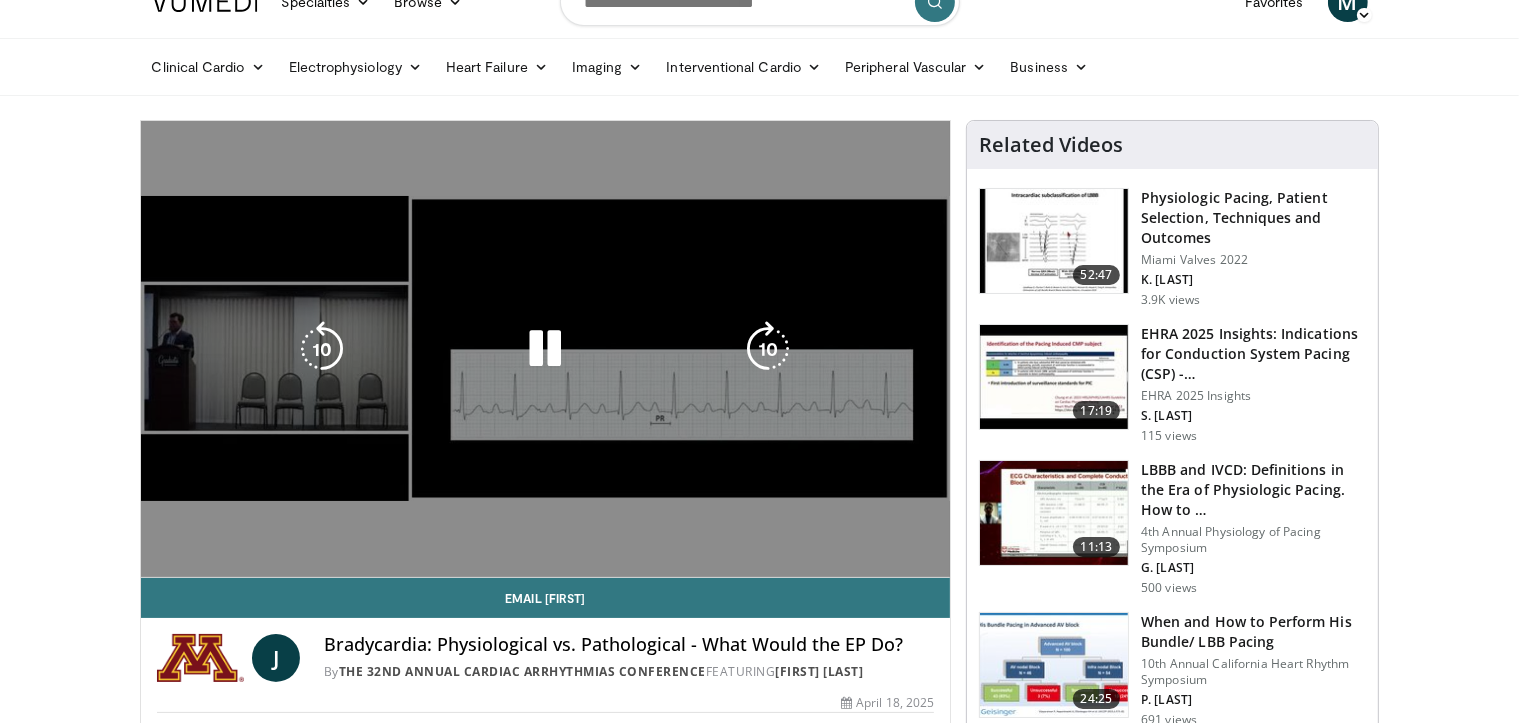 scroll, scrollTop: 0, scrollLeft: 0, axis: both 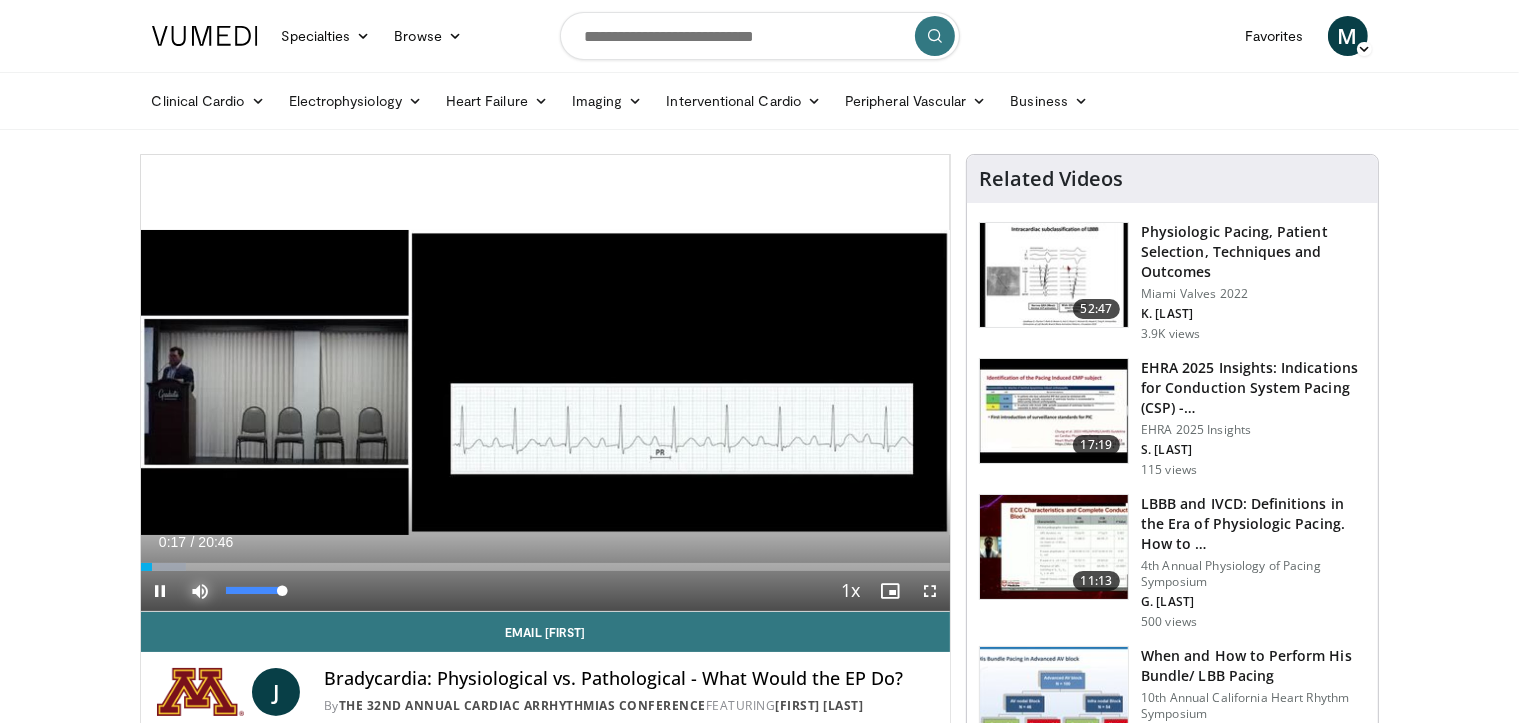 type 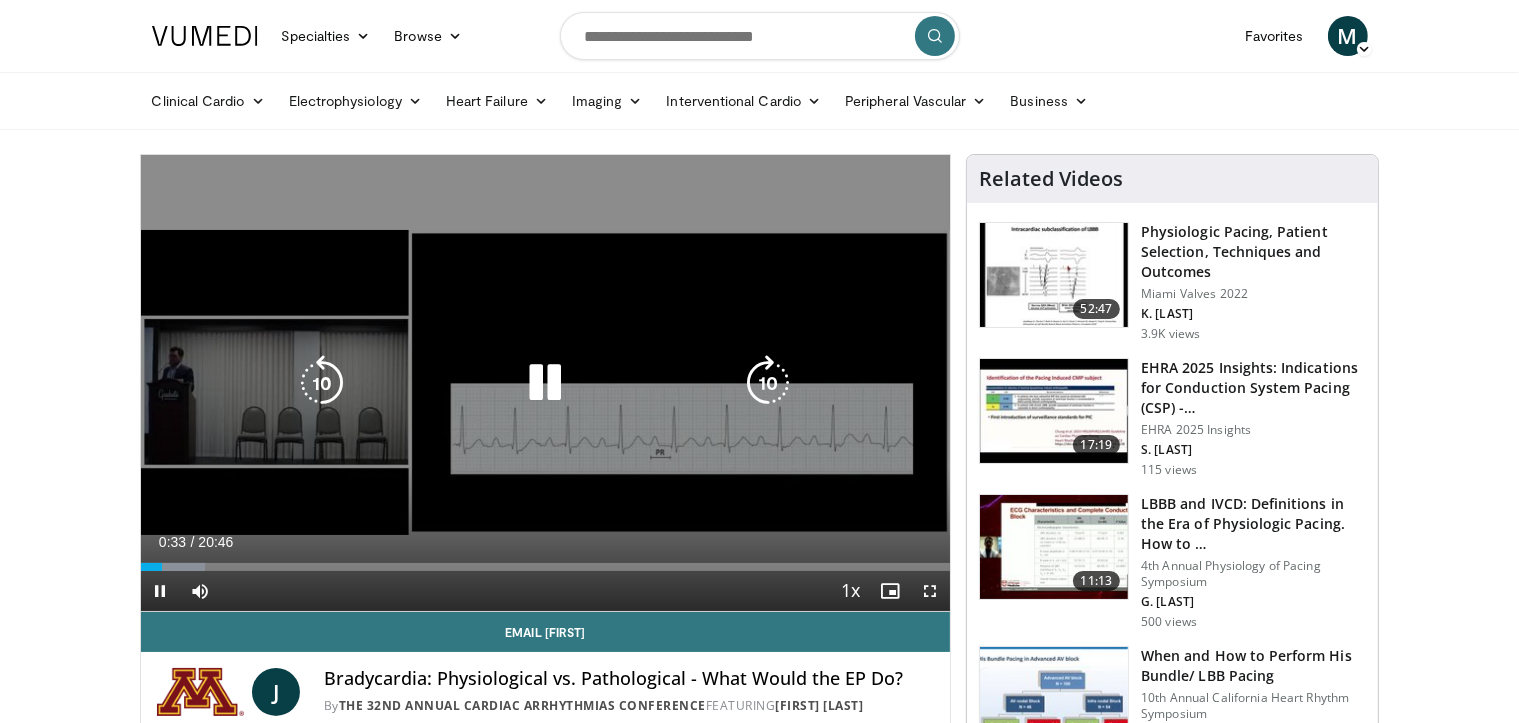 click on "10 seconds
Tap to unmute" at bounding box center (546, 383) 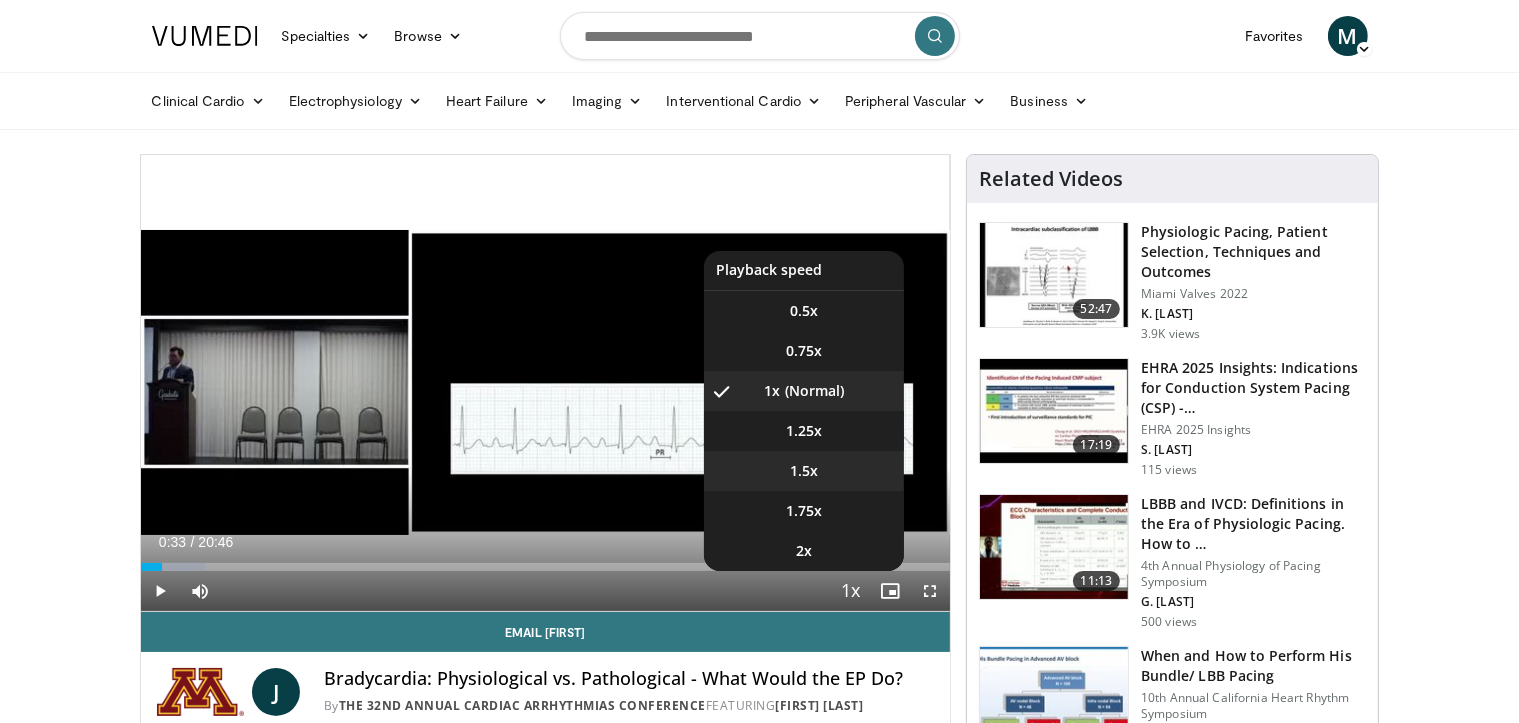 click on "1.5x" at bounding box center [804, 471] 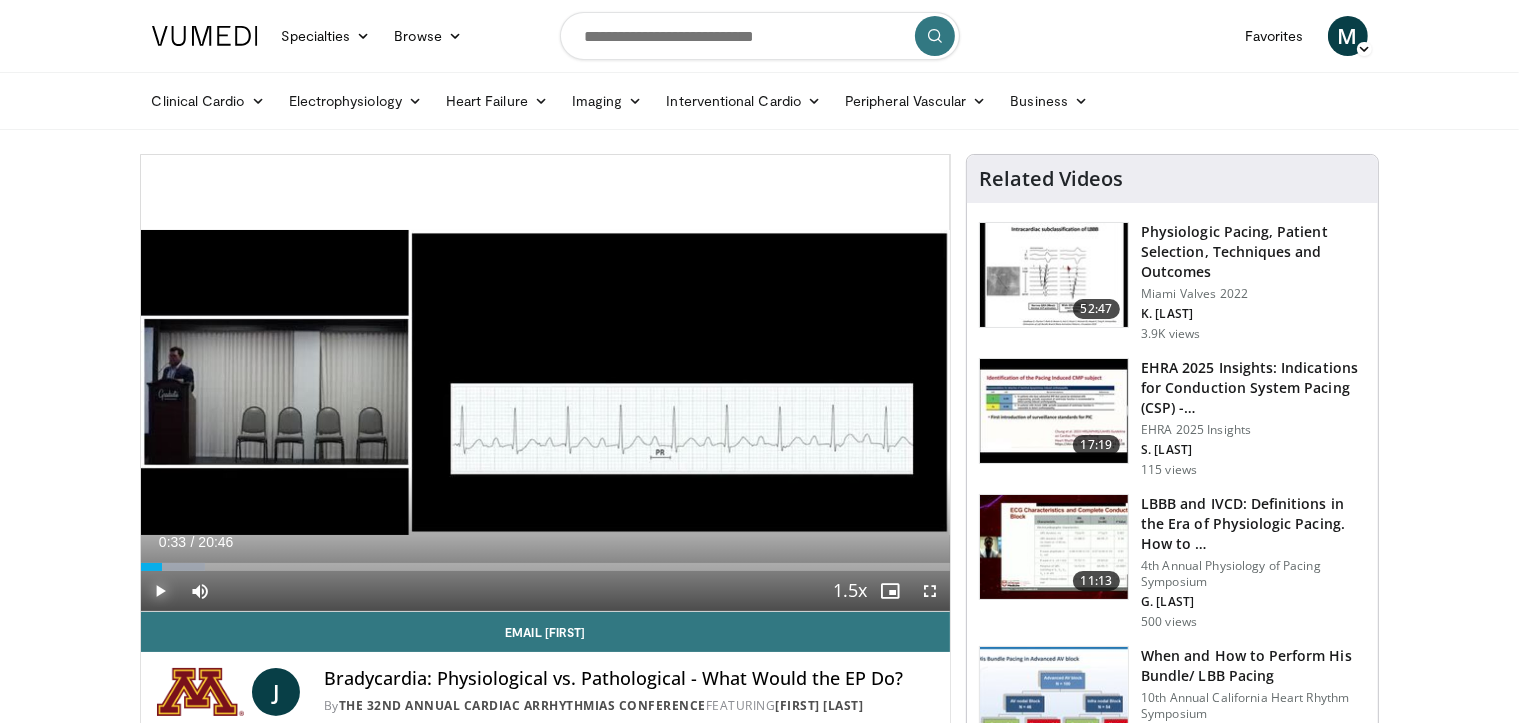 click at bounding box center (161, 591) 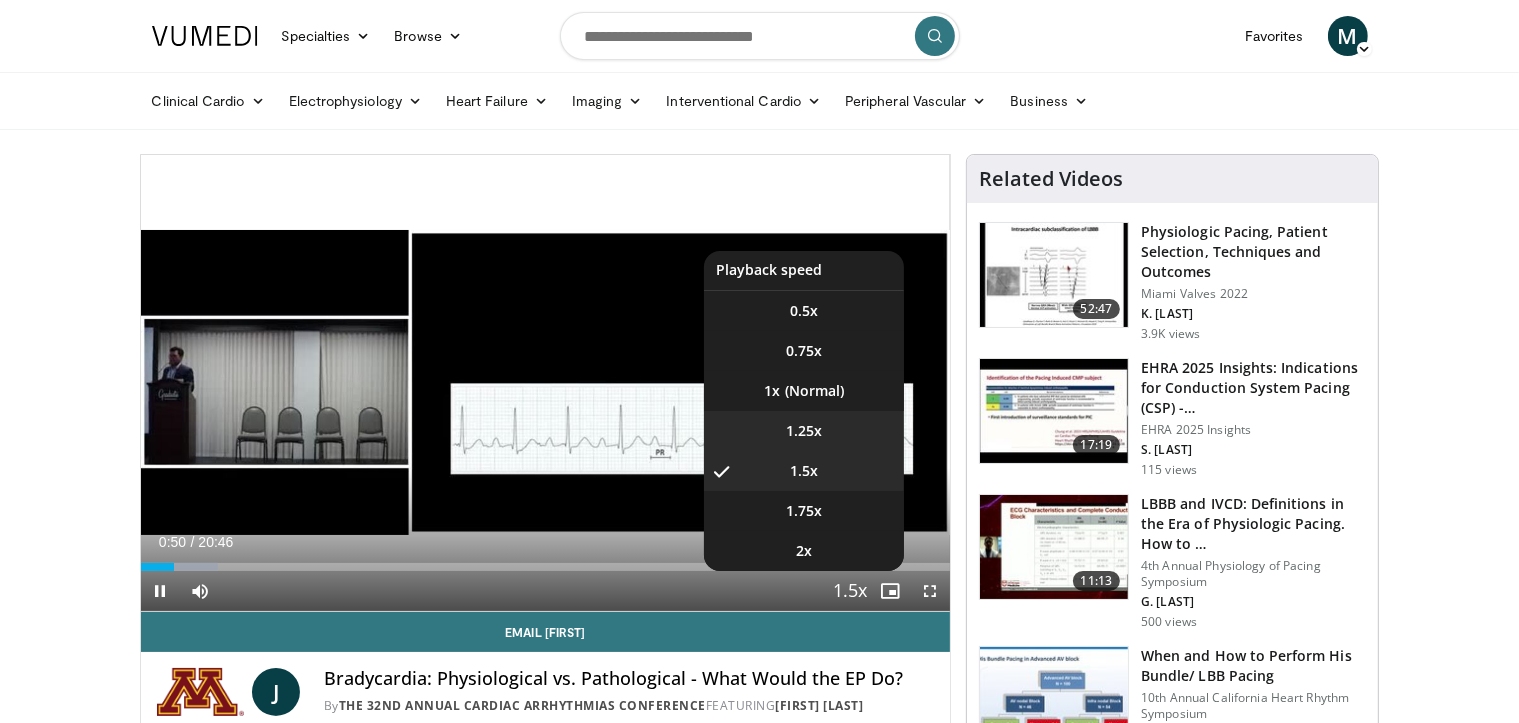 click on "1.25x" at bounding box center [804, 431] 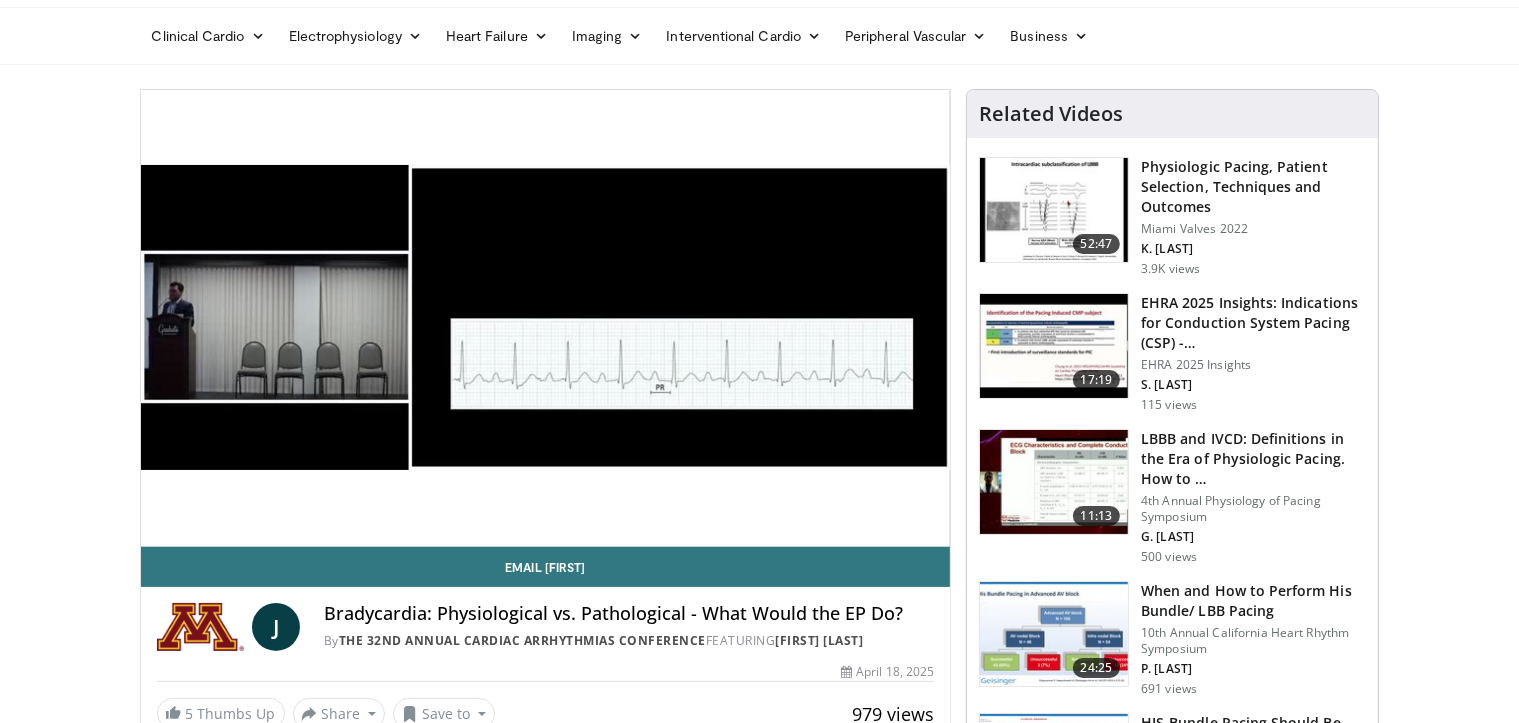 scroll, scrollTop: 100, scrollLeft: 0, axis: vertical 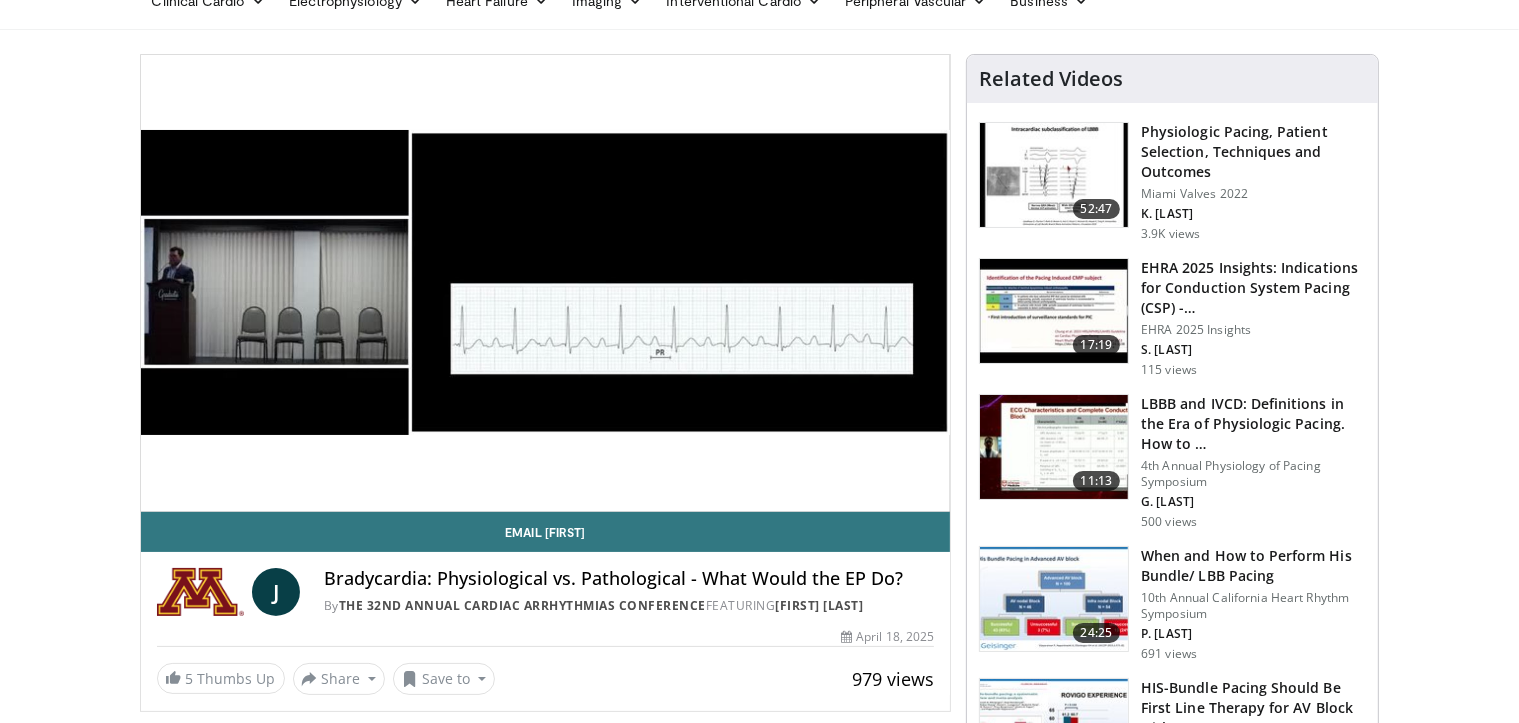 type 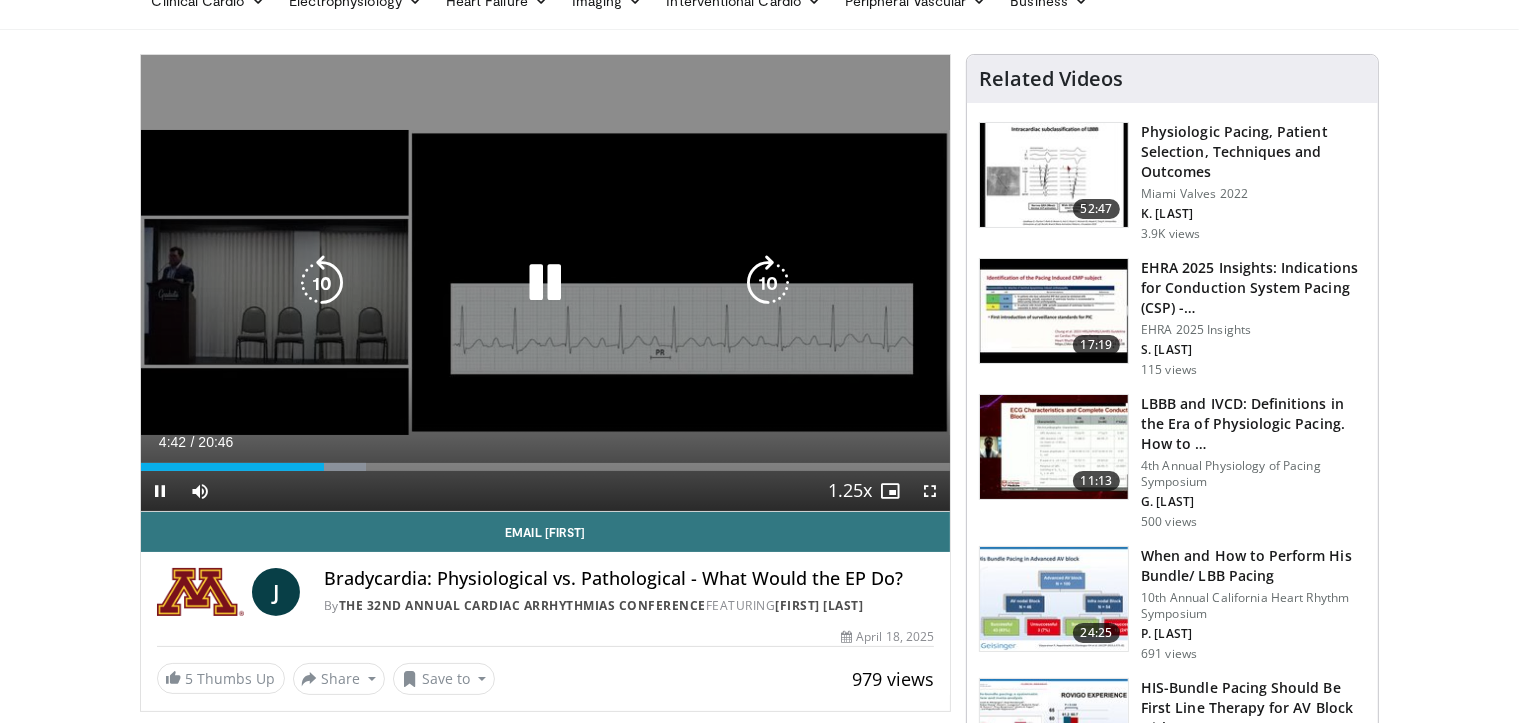click at bounding box center [545, 283] 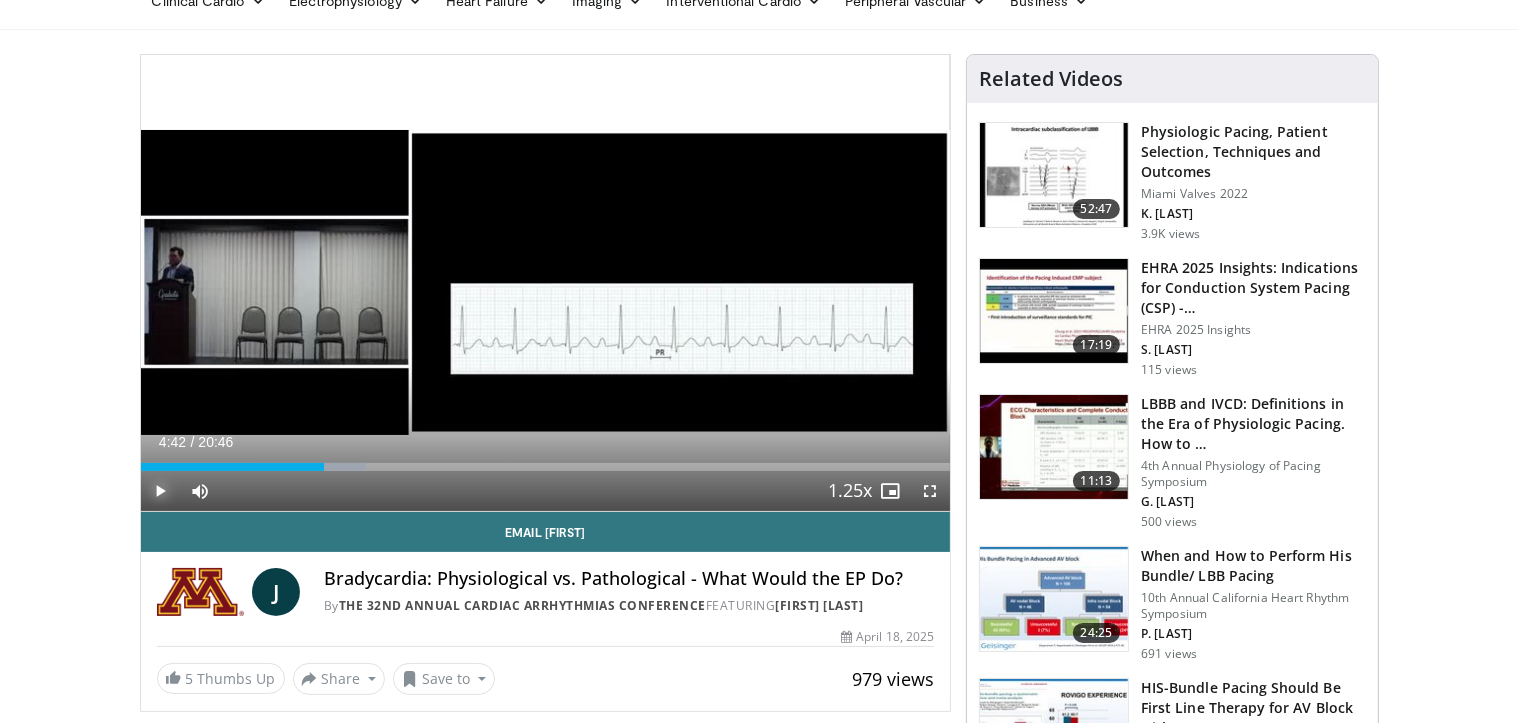 click at bounding box center (161, 491) 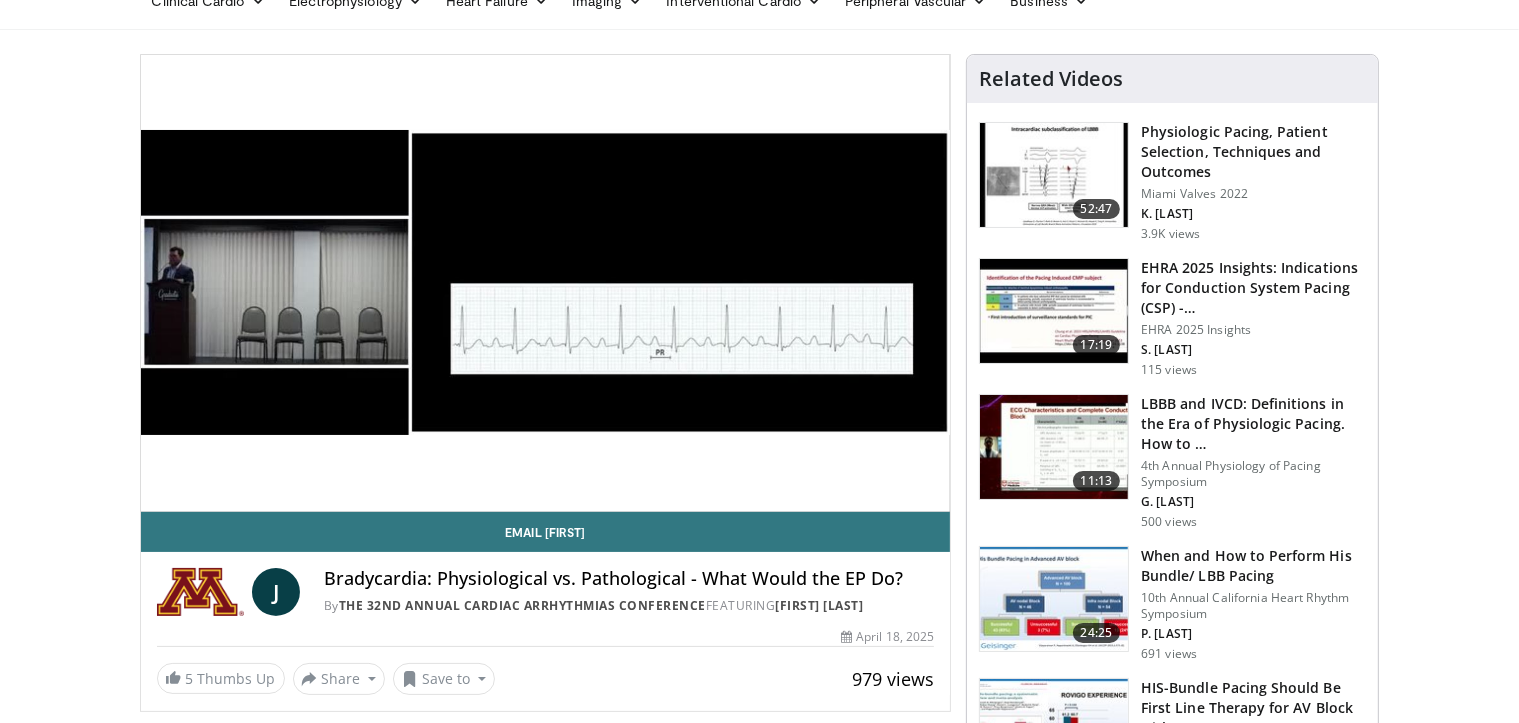 type 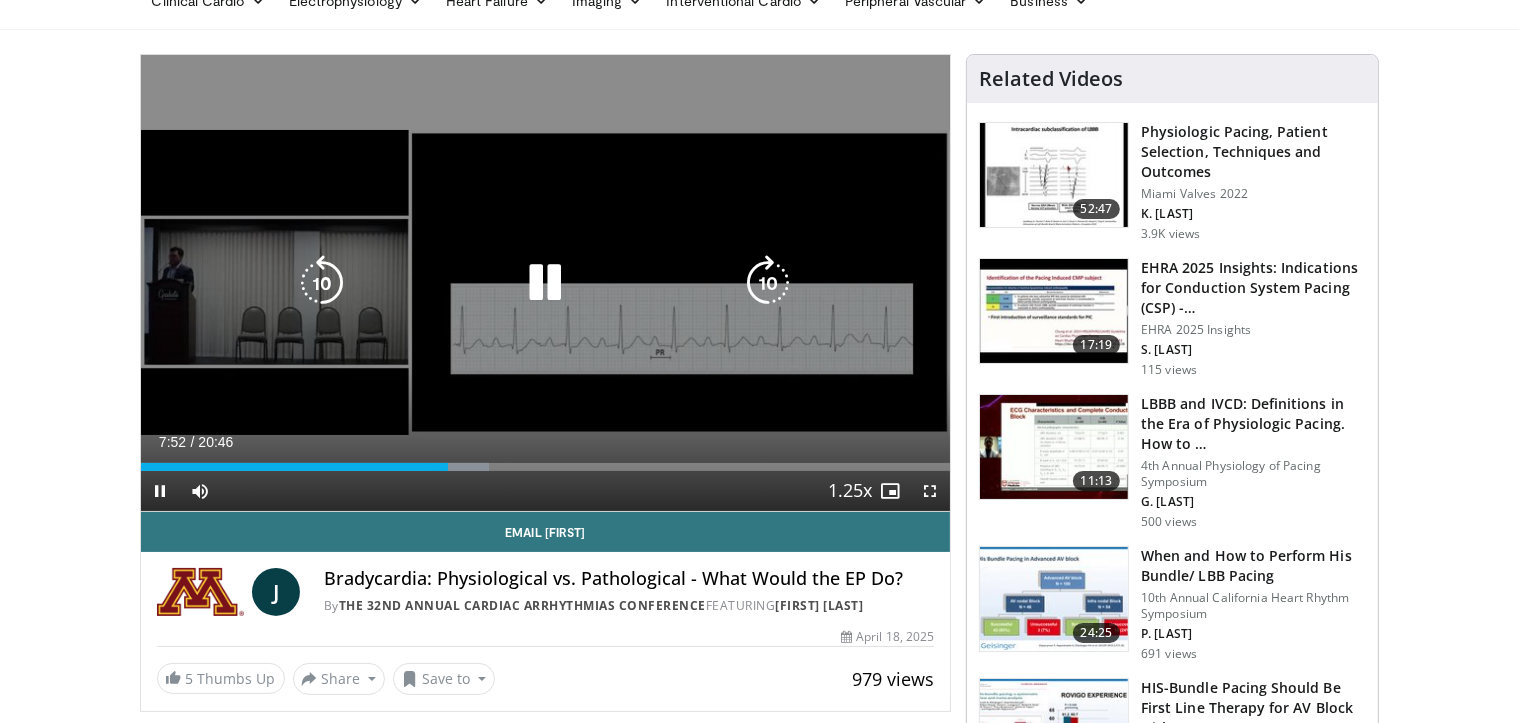 click at bounding box center [768, 283] 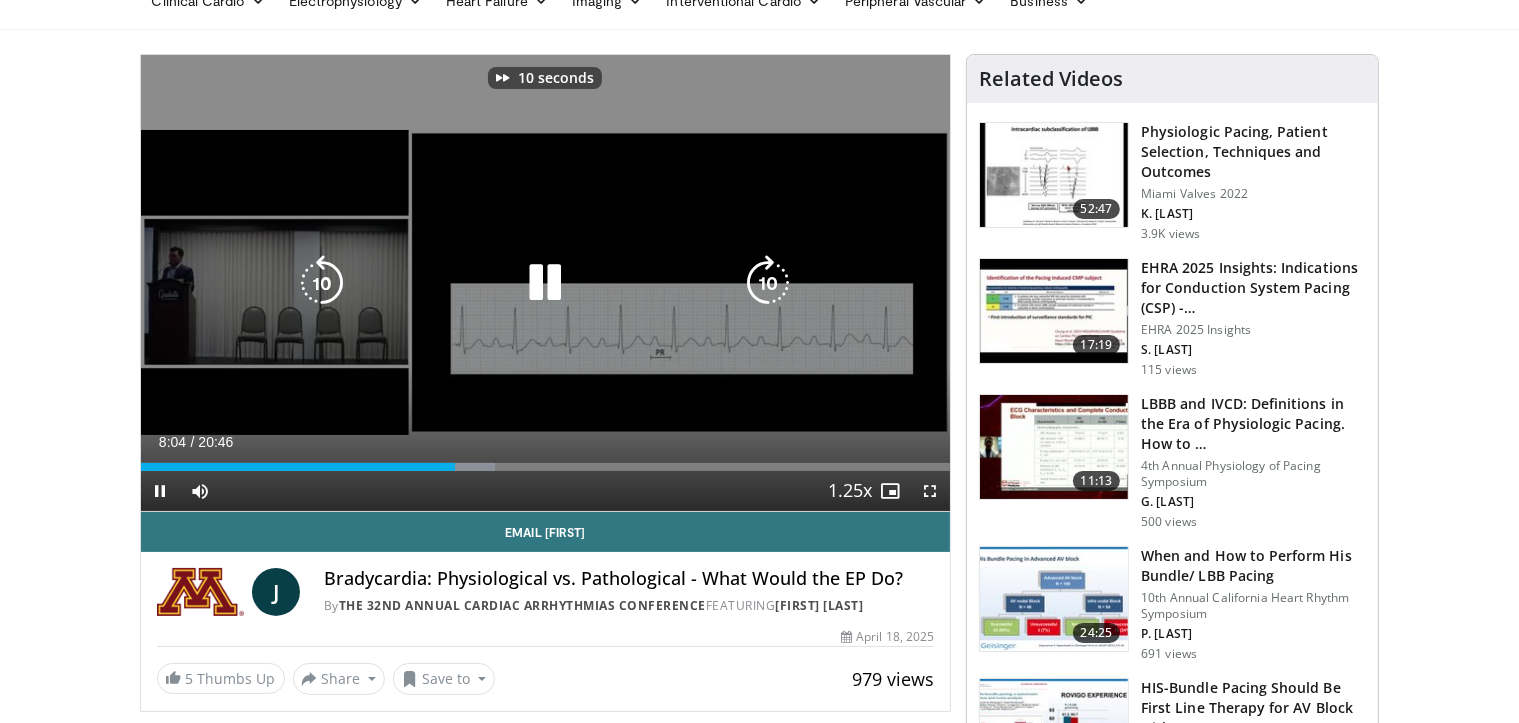 click at bounding box center [768, 283] 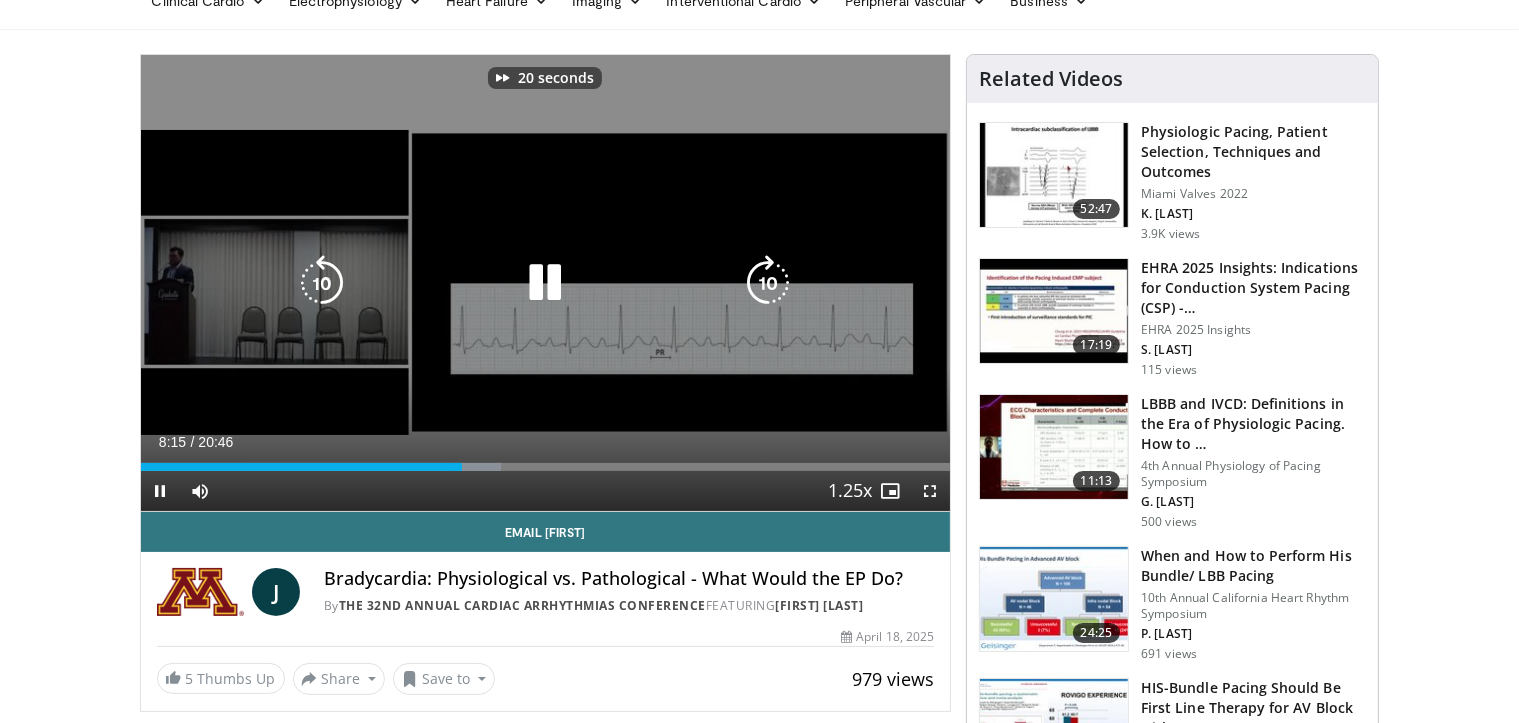 click at bounding box center (768, 283) 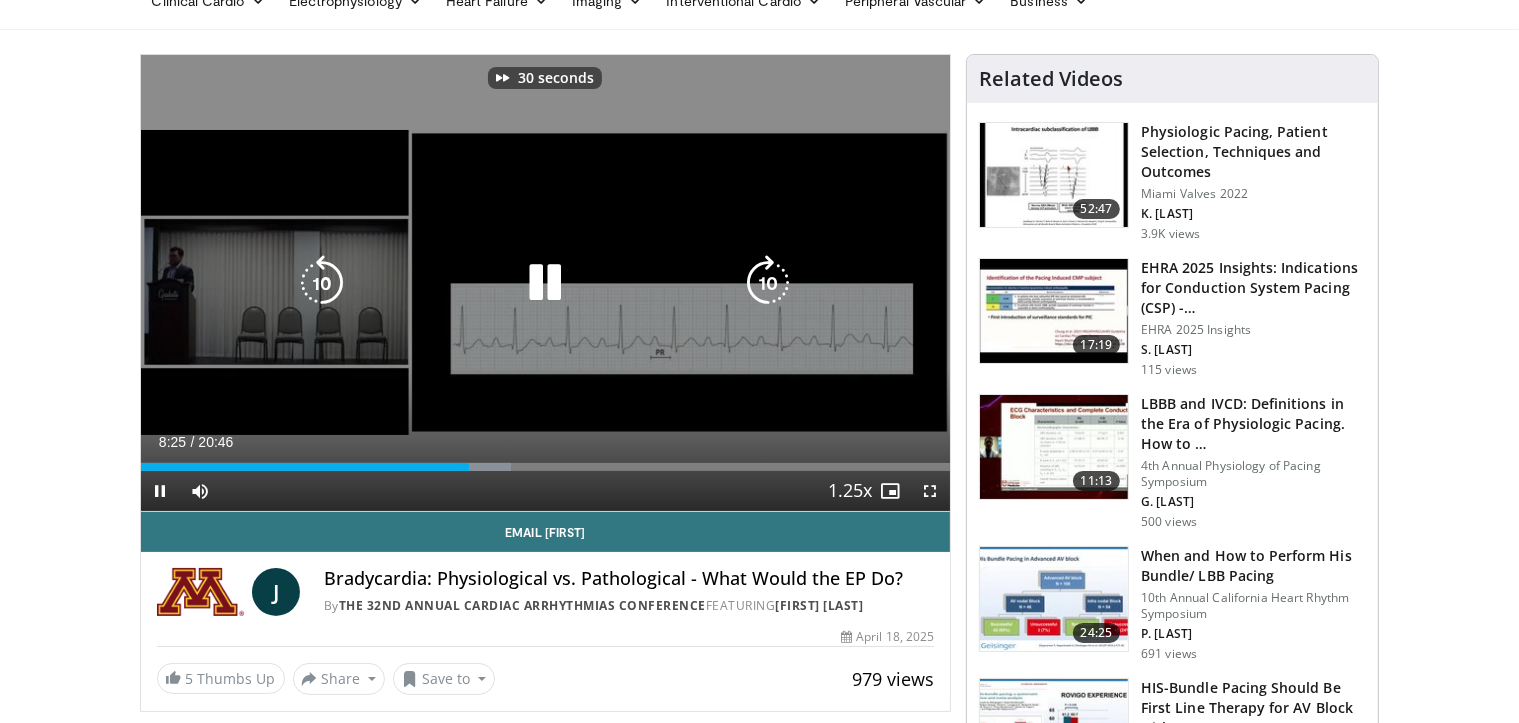 click at bounding box center [768, 283] 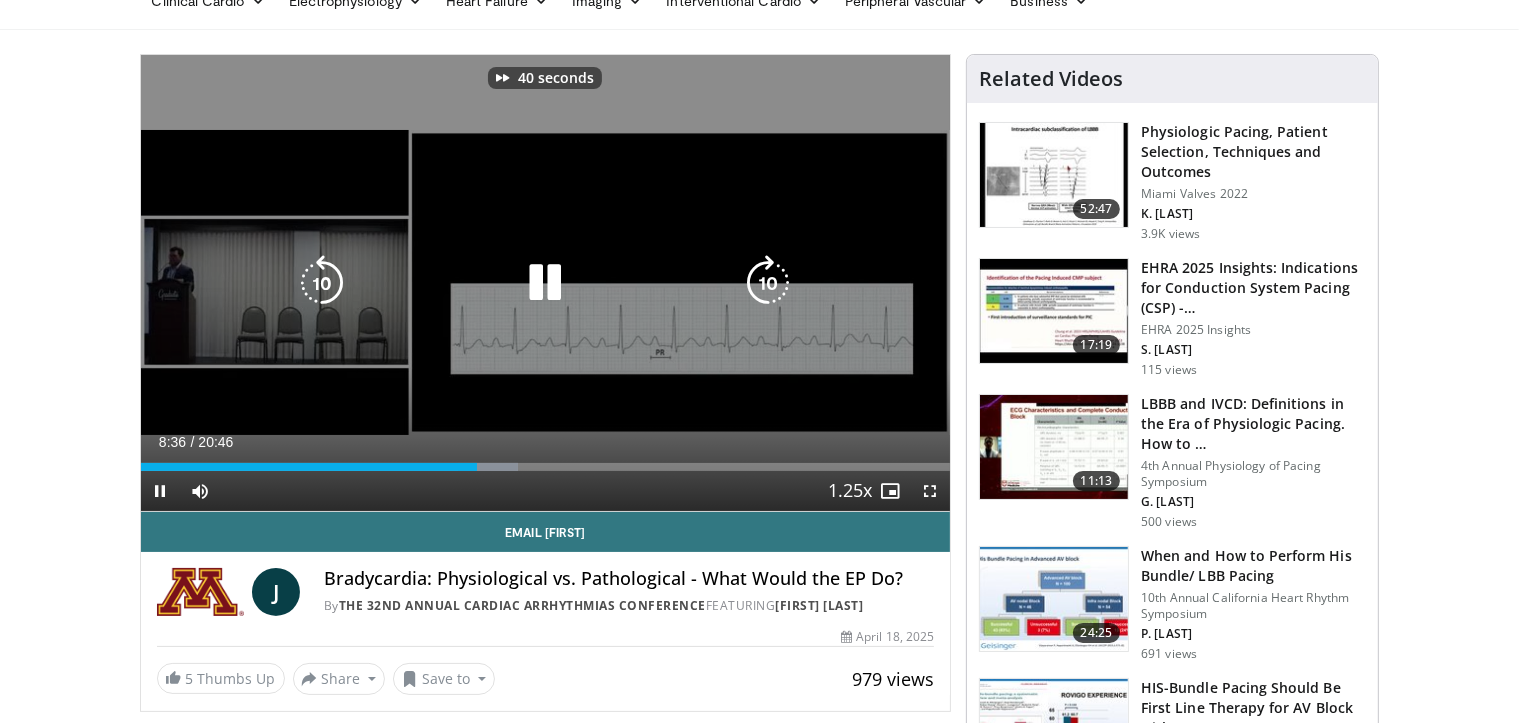 click at bounding box center [768, 283] 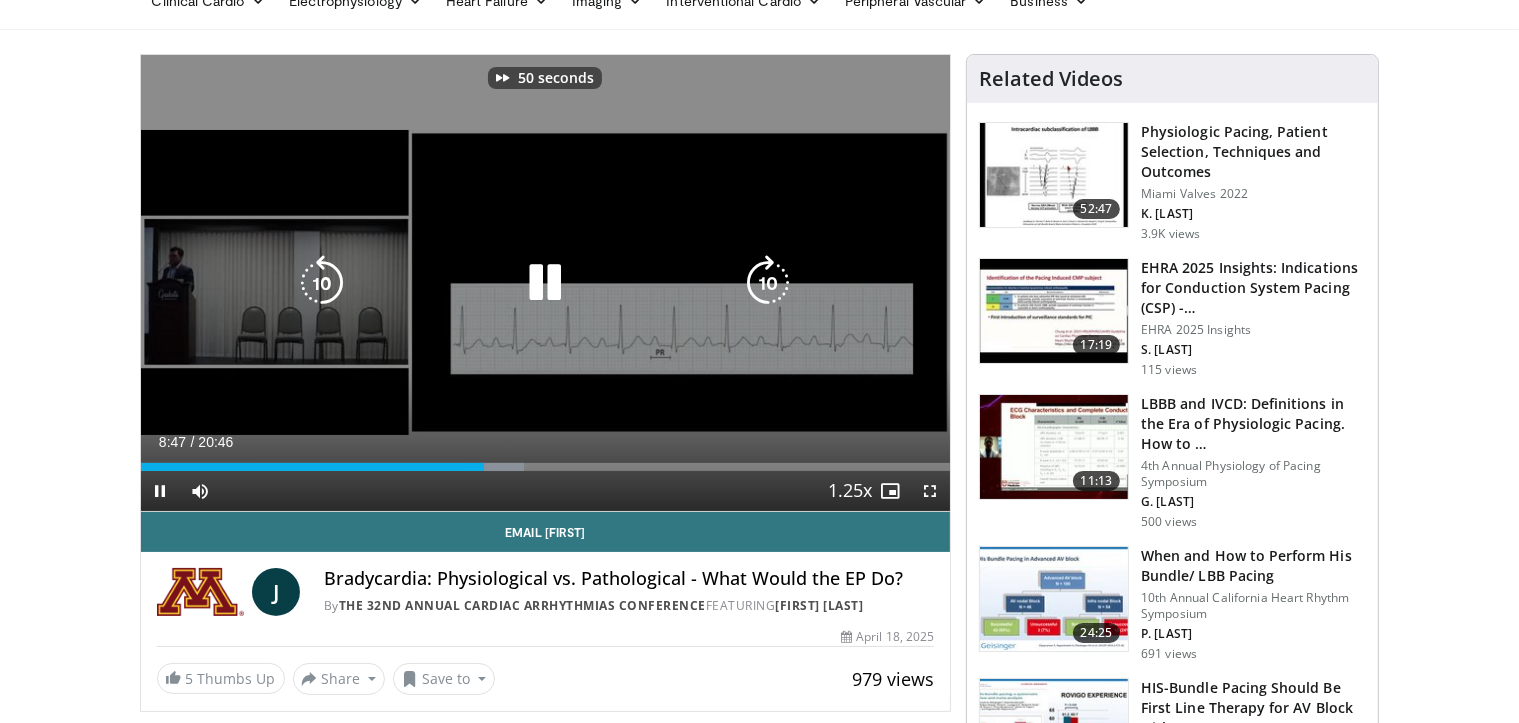 click at bounding box center [768, 283] 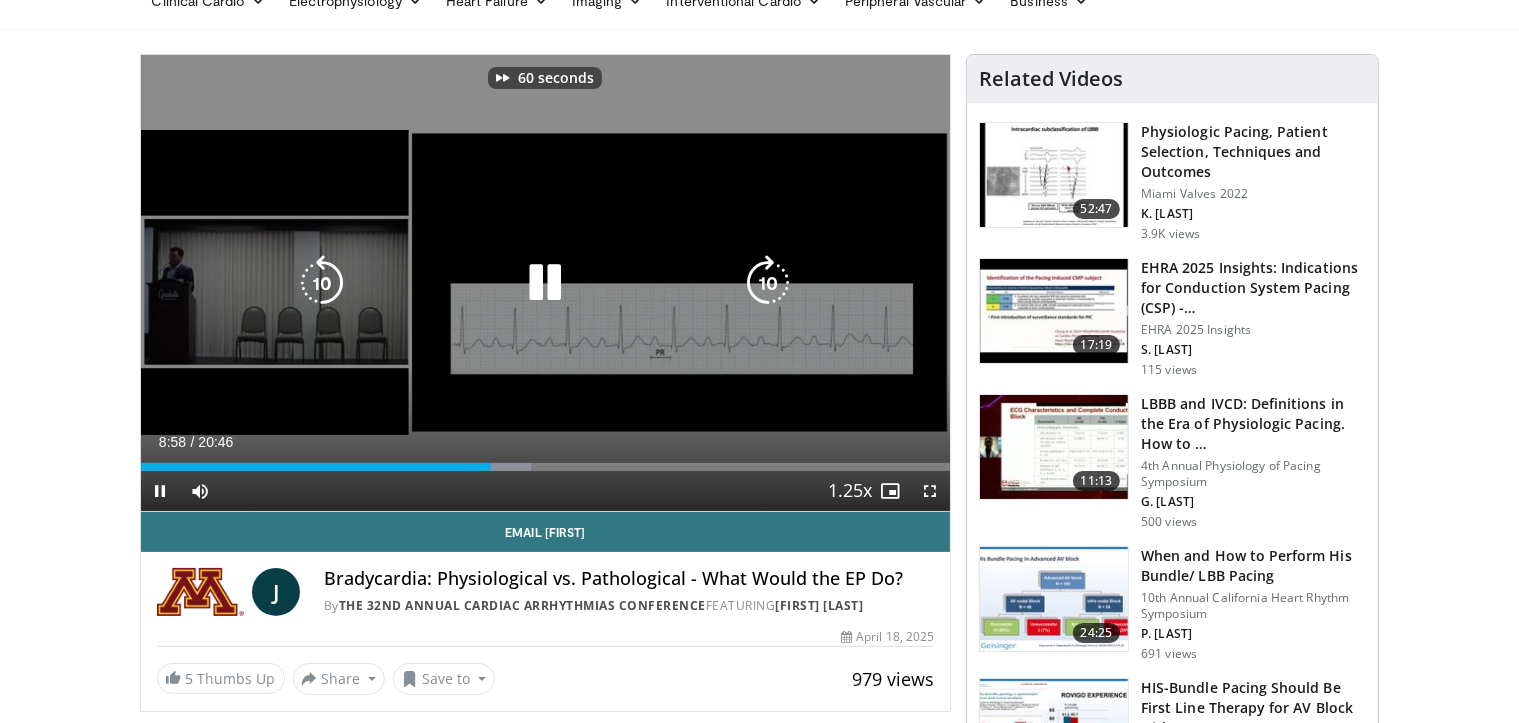 click at bounding box center [768, 283] 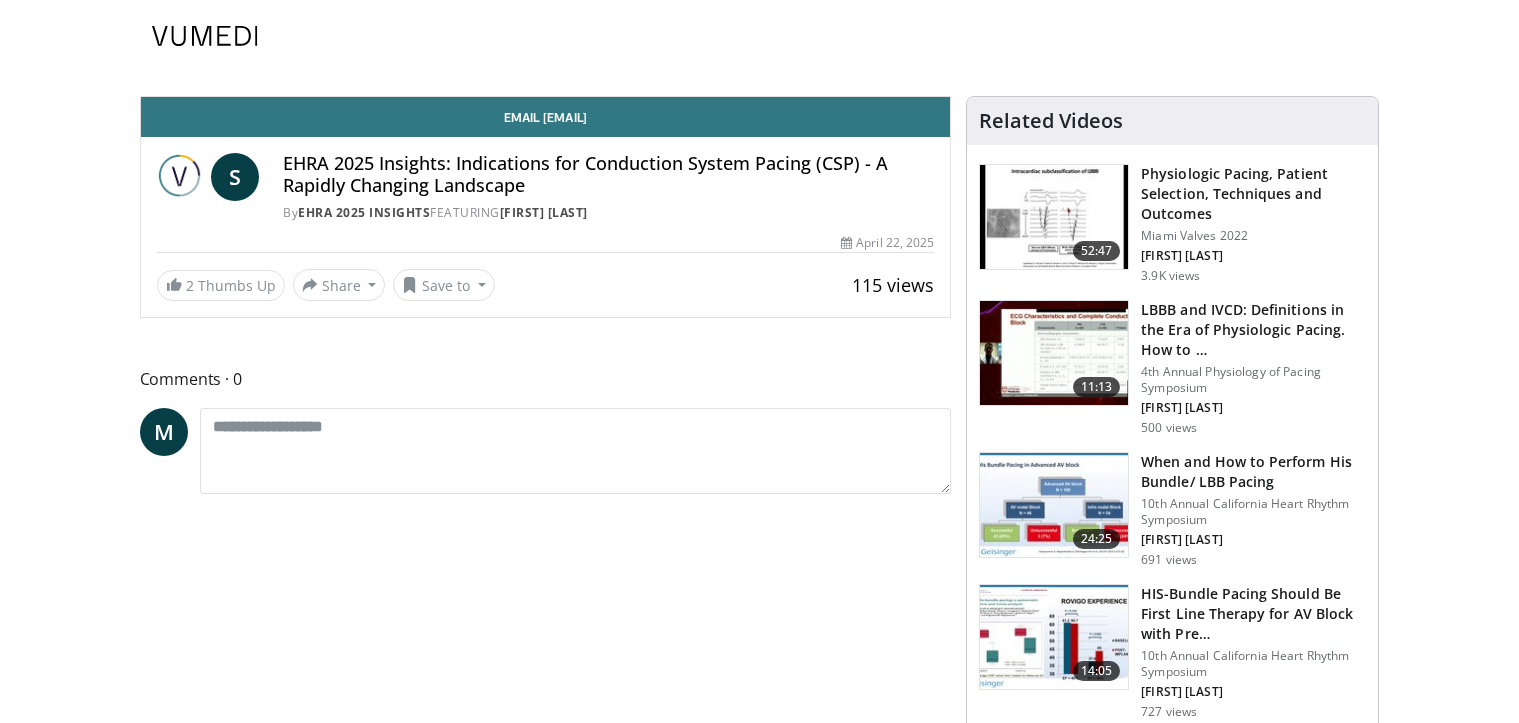 scroll, scrollTop: 0, scrollLeft: 0, axis: both 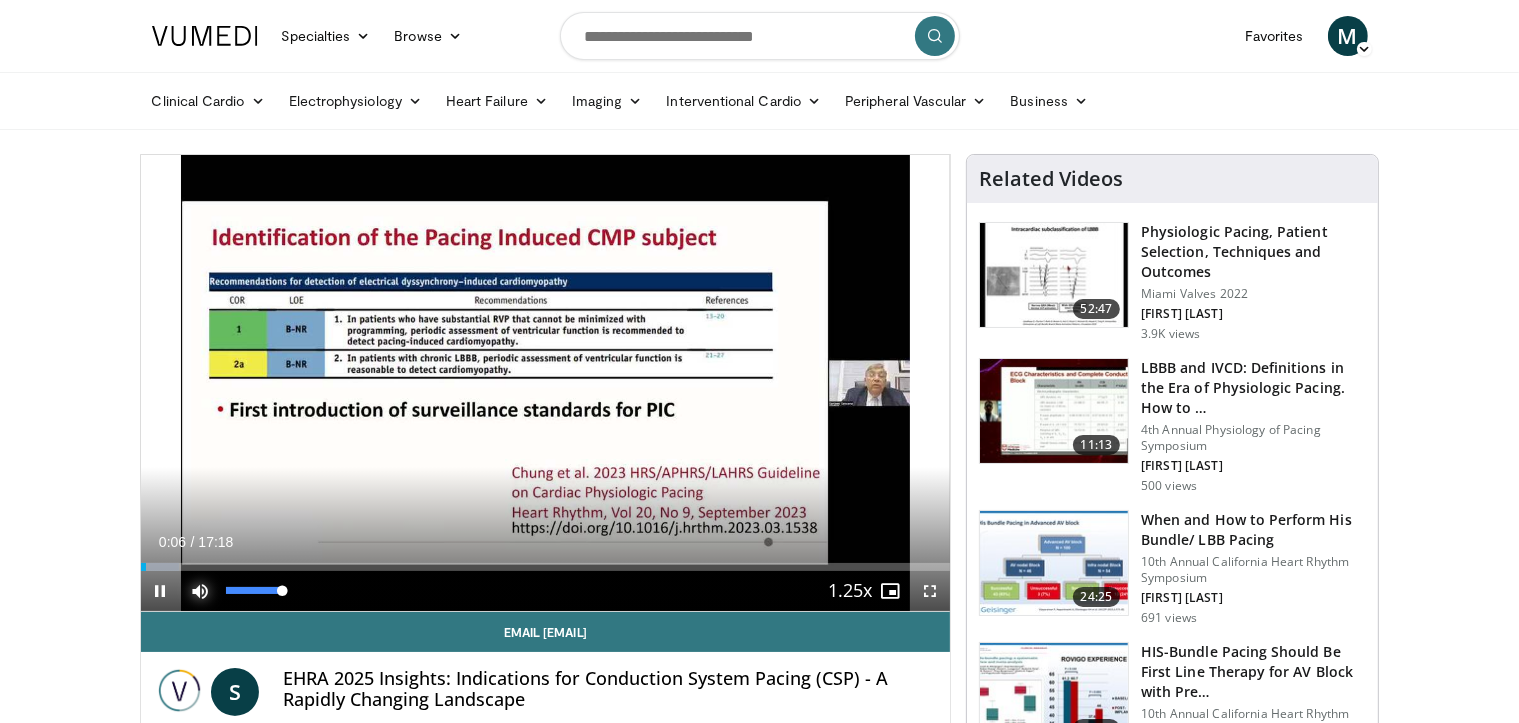 click at bounding box center [201, 591] 